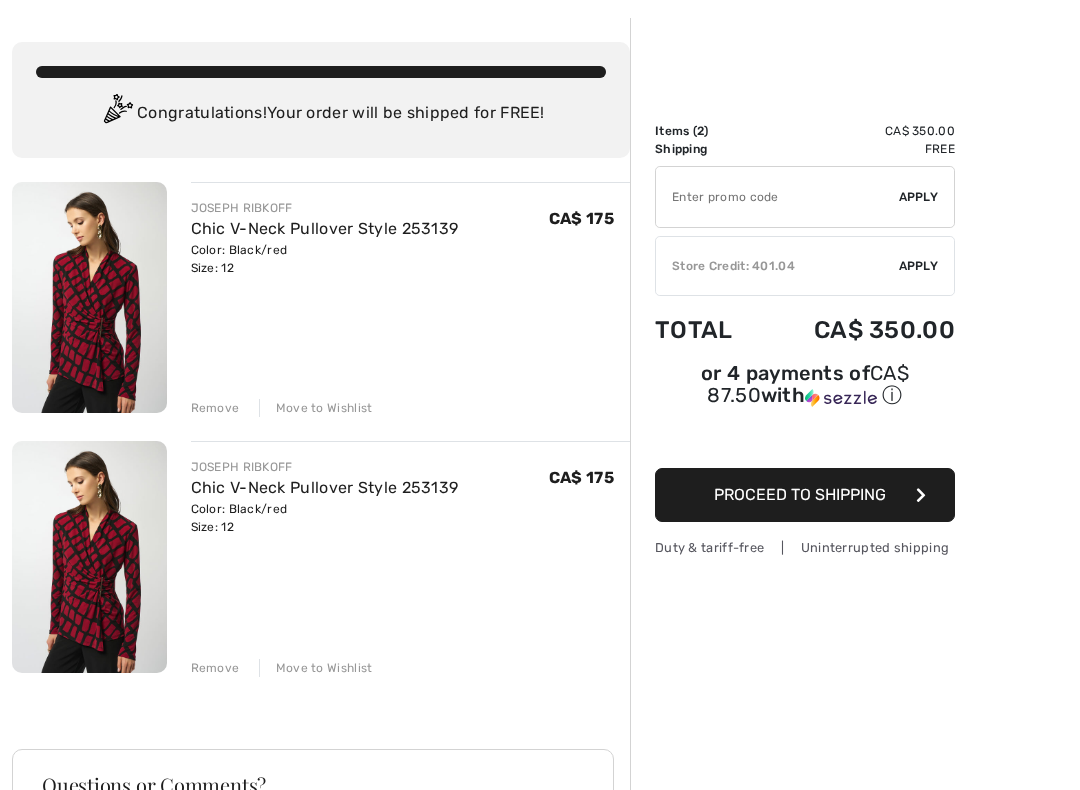 scroll, scrollTop: 84, scrollLeft: 0, axis: vertical 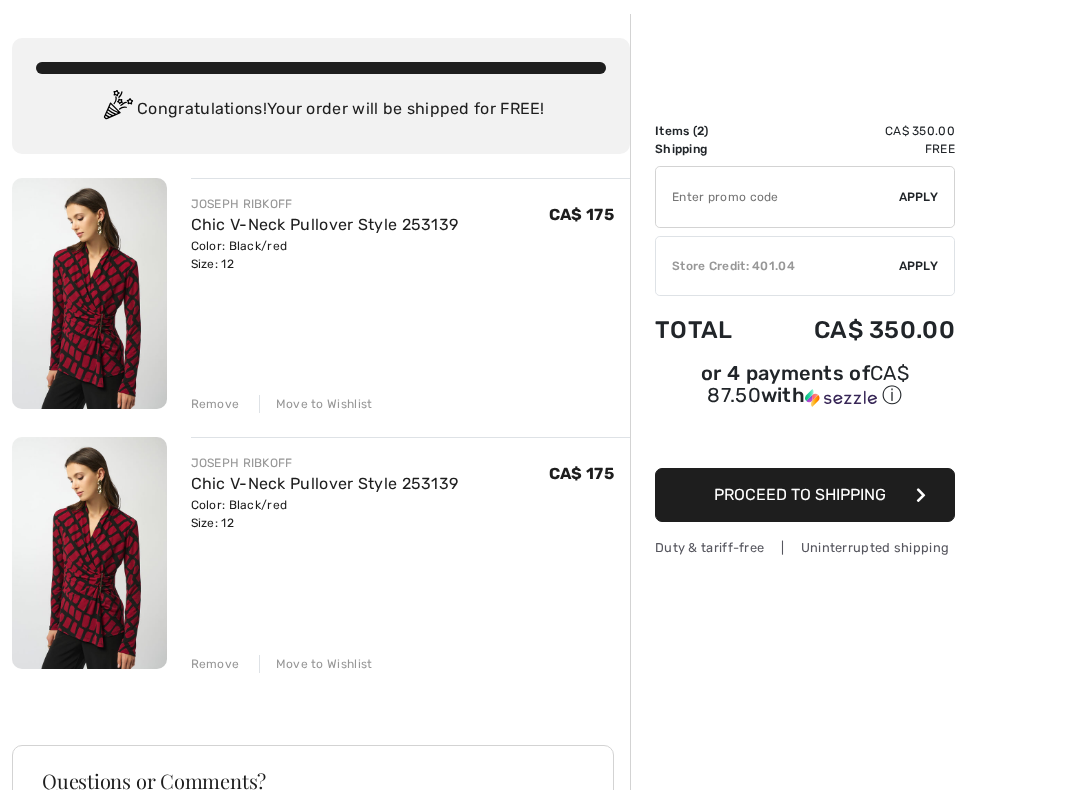 click on "Remove" at bounding box center [215, 664] 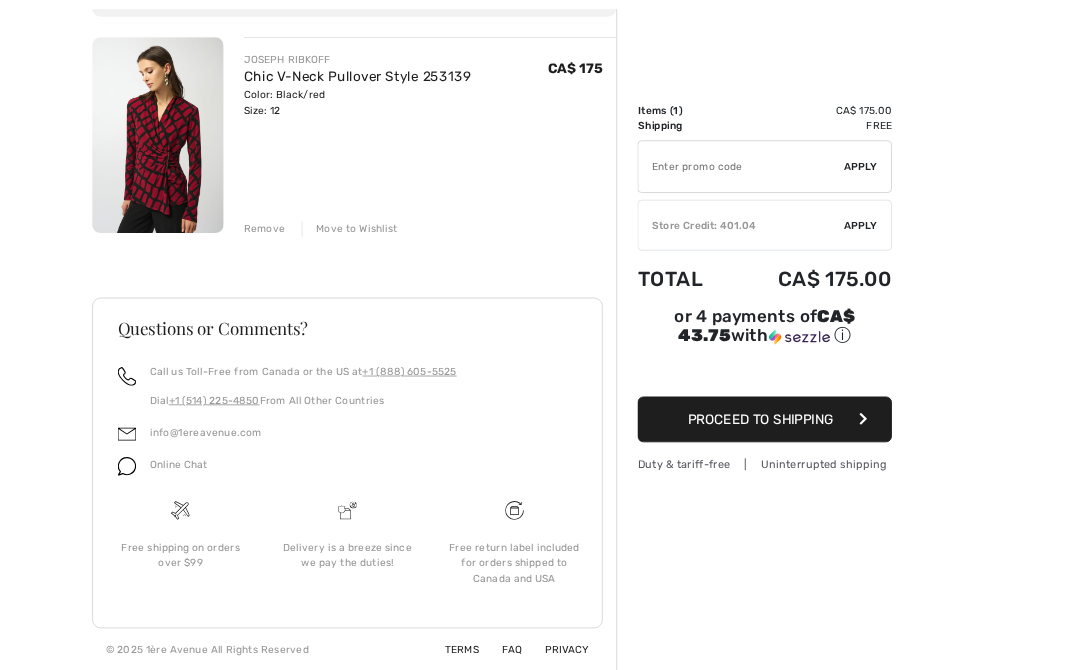 scroll, scrollTop: 339, scrollLeft: 0, axis: vertical 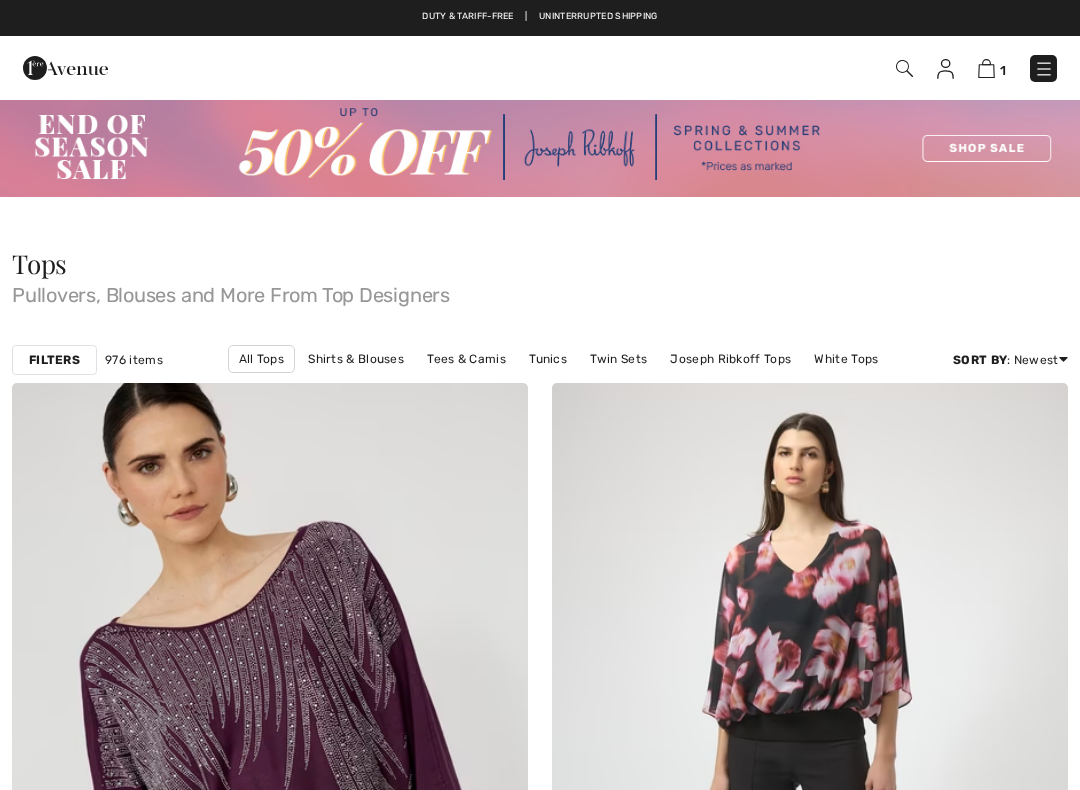 checkbox on "true" 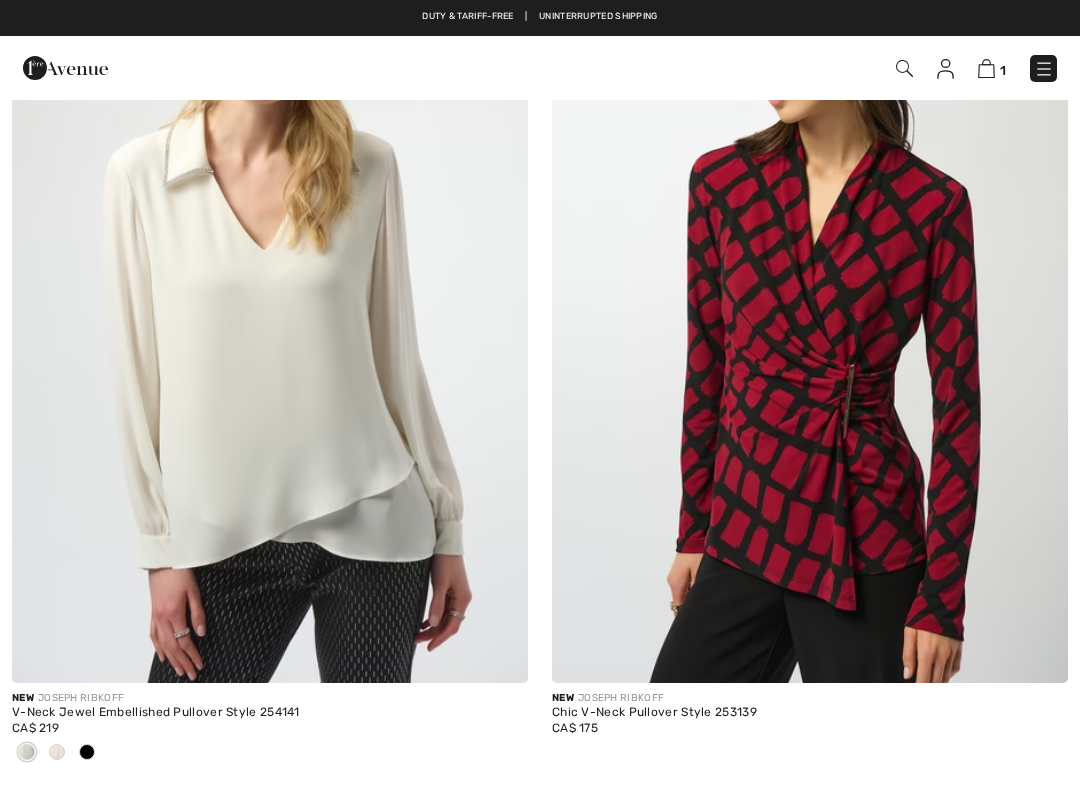 scroll, scrollTop: 0, scrollLeft: 0, axis: both 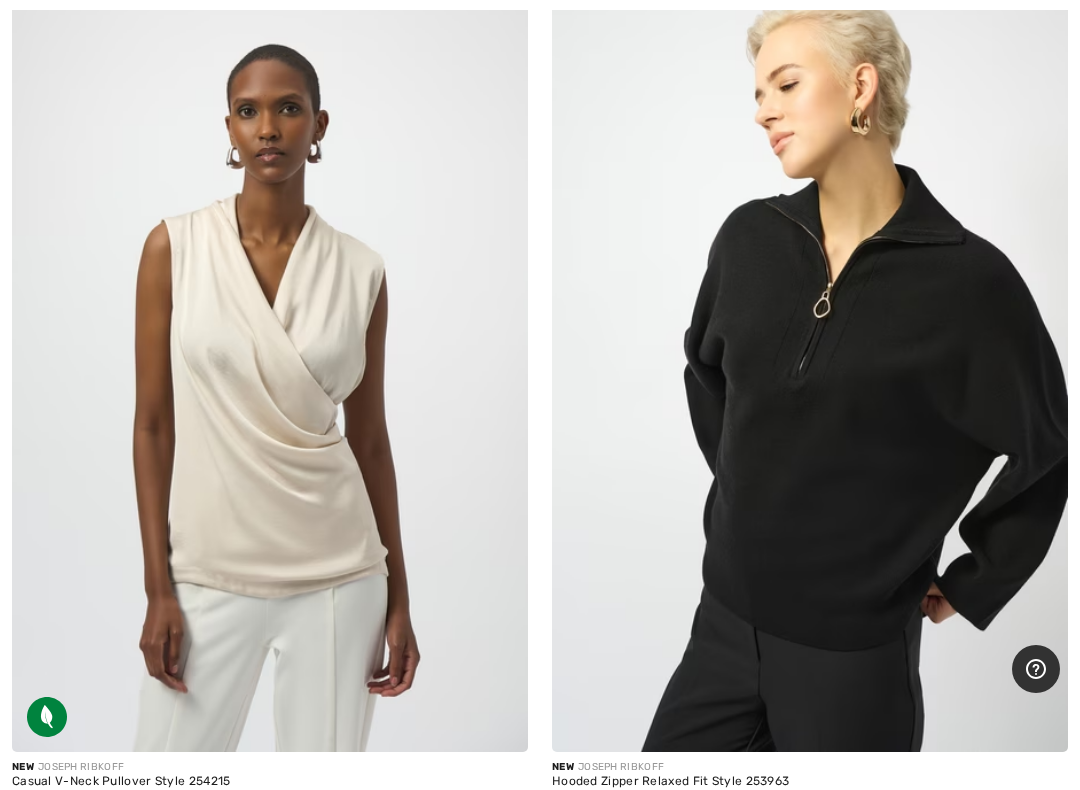 click at bounding box center [810, 365] 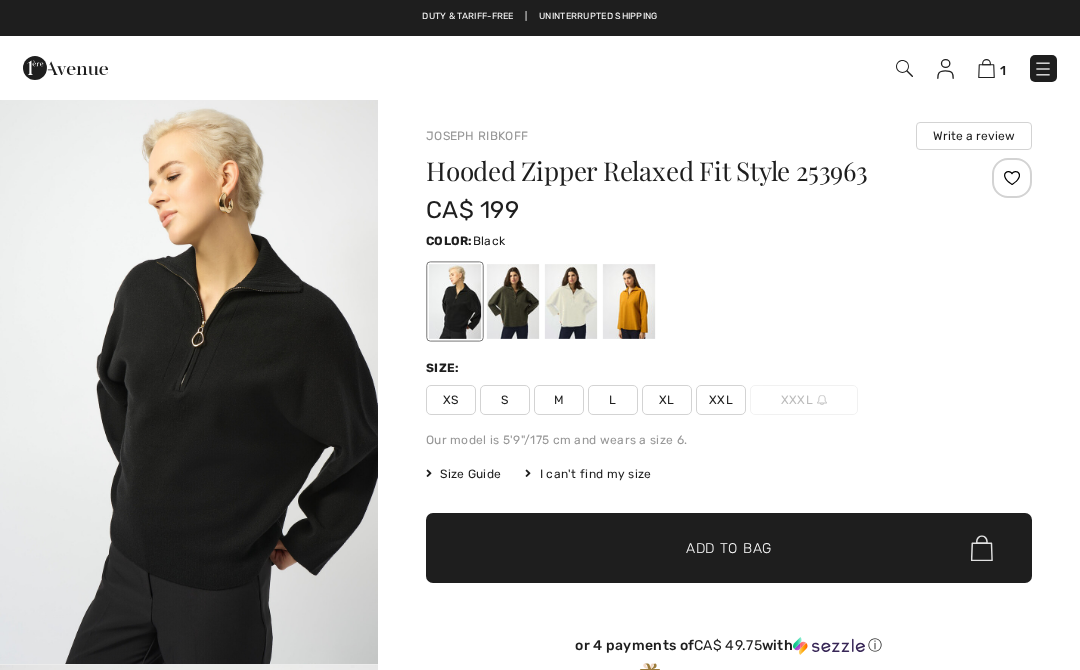 checkbox on "true" 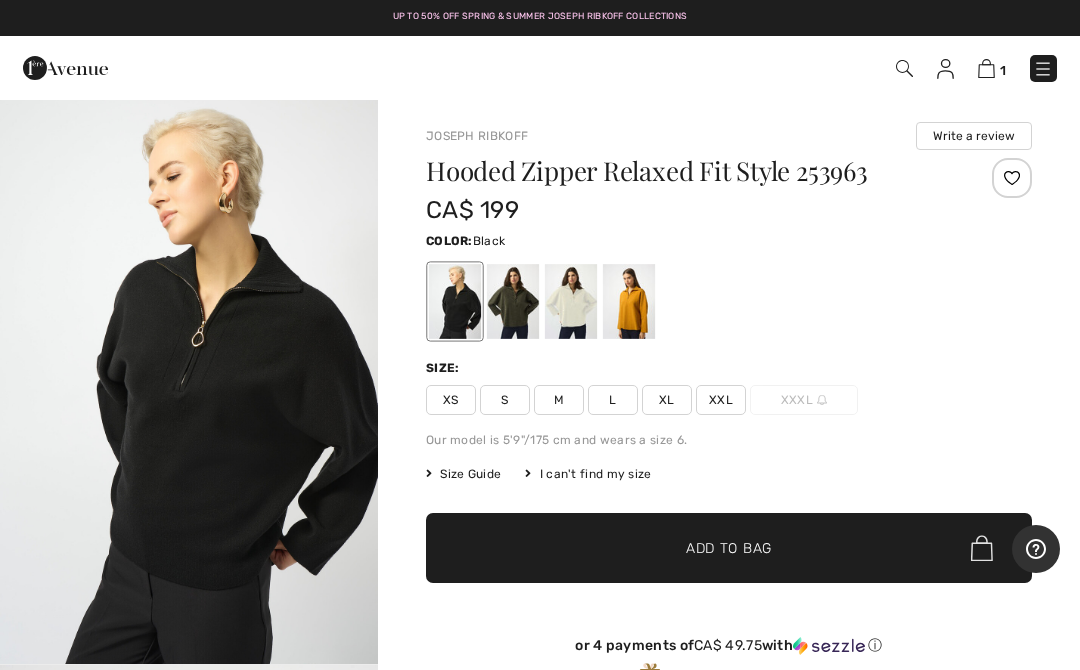 click at bounding box center [513, 301] 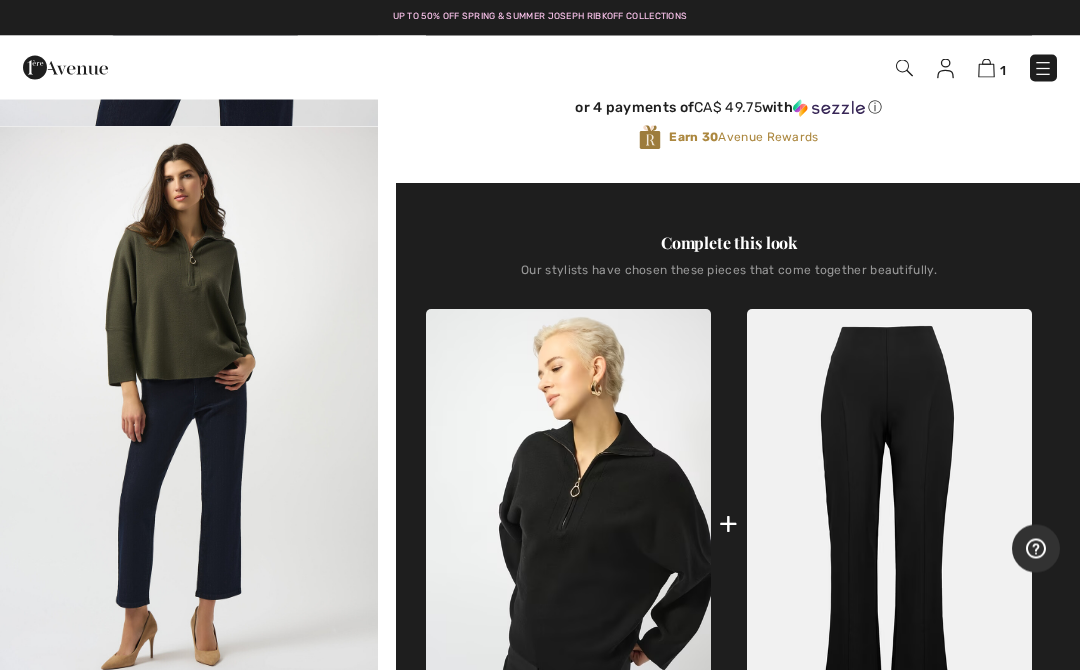 scroll, scrollTop: 538, scrollLeft: 0, axis: vertical 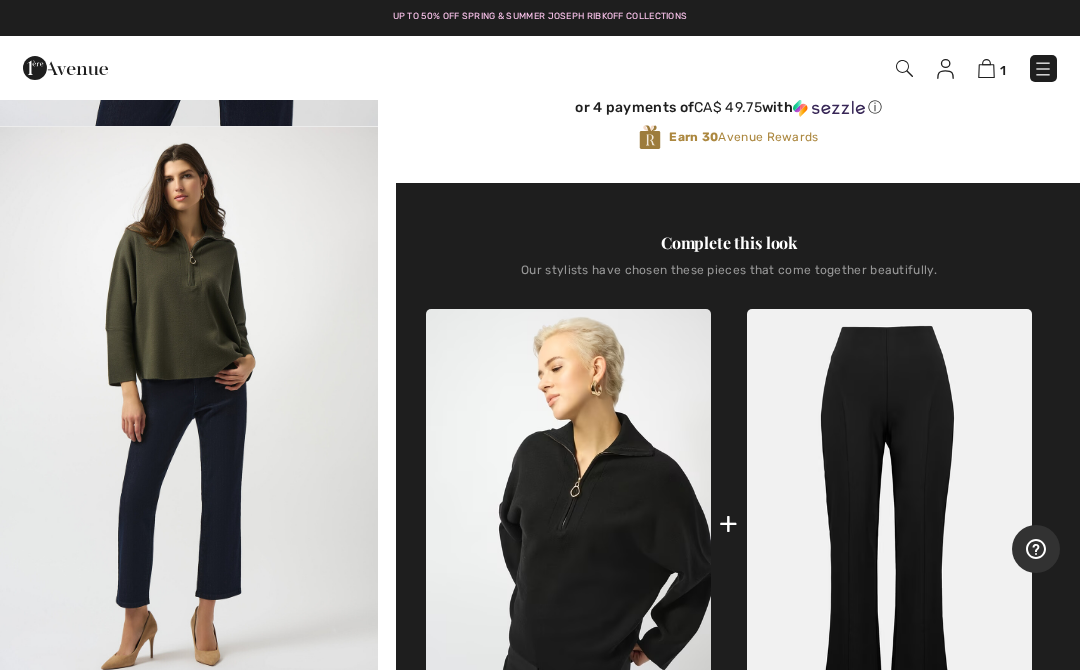 click at bounding box center (189, 410) 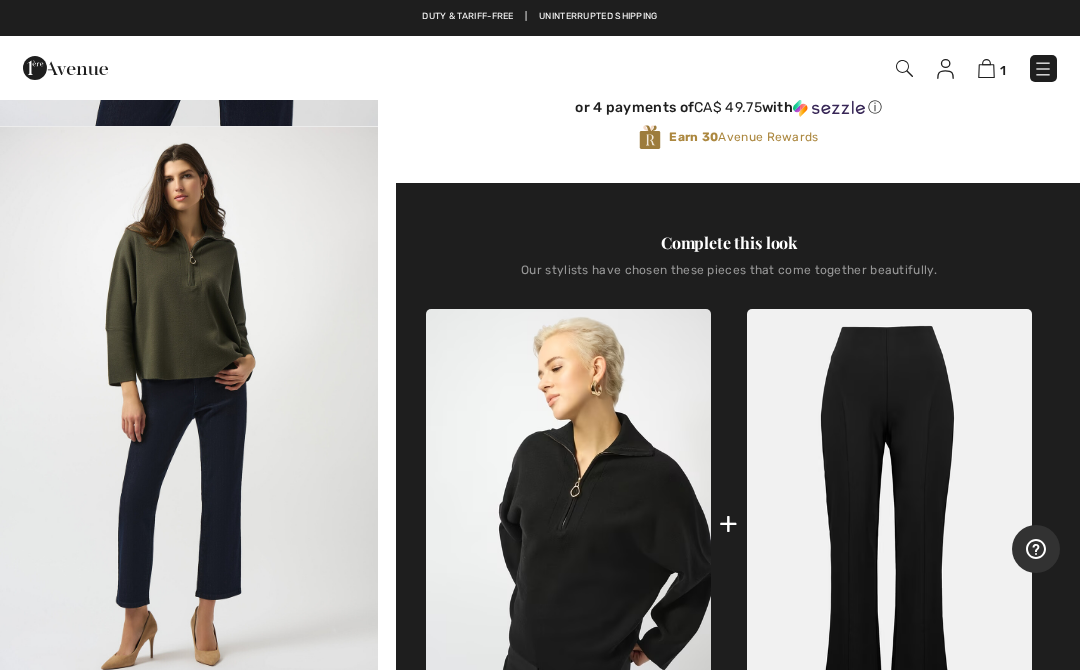 click at bounding box center [568, 522] 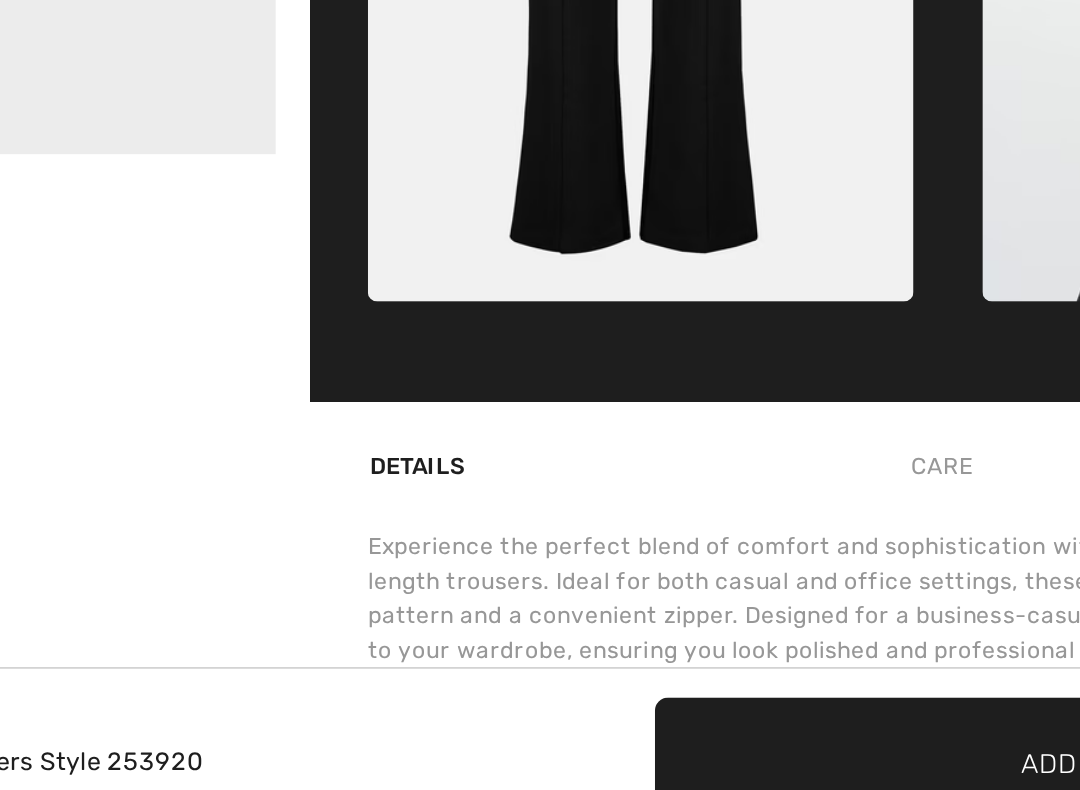 scroll, scrollTop: 497, scrollLeft: 0, axis: vertical 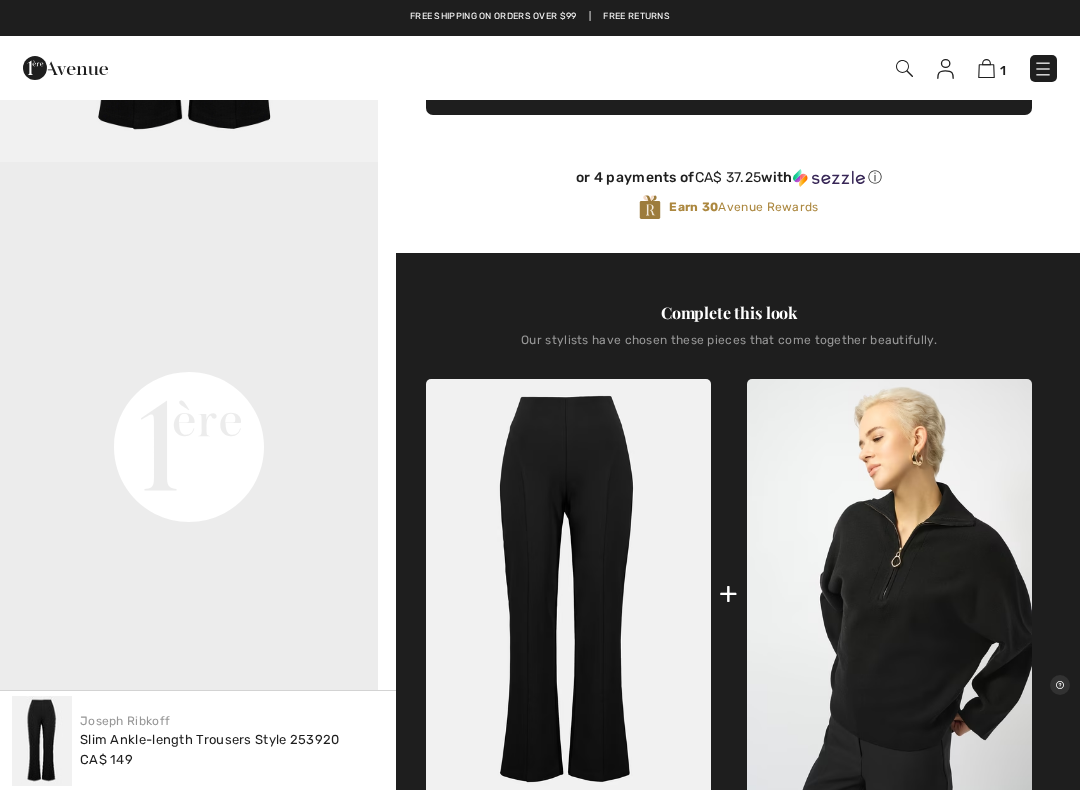 click at bounding box center [889, 592] 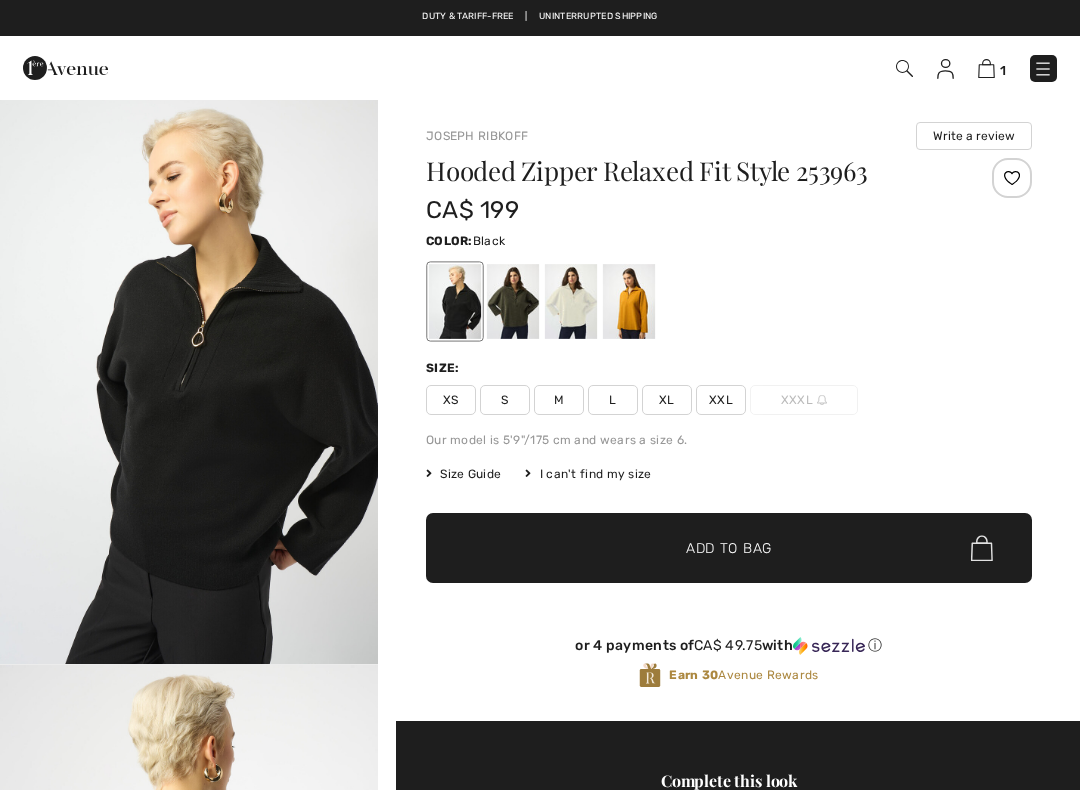 checkbox on "true" 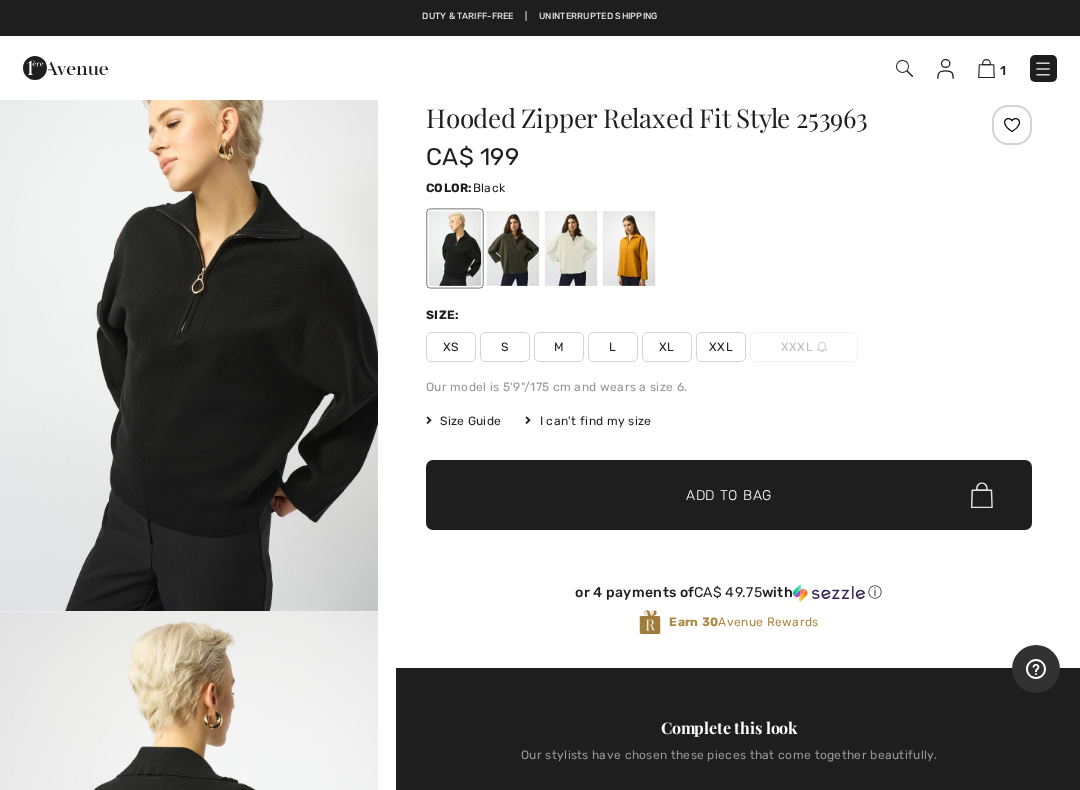 scroll, scrollTop: 120, scrollLeft: 0, axis: vertical 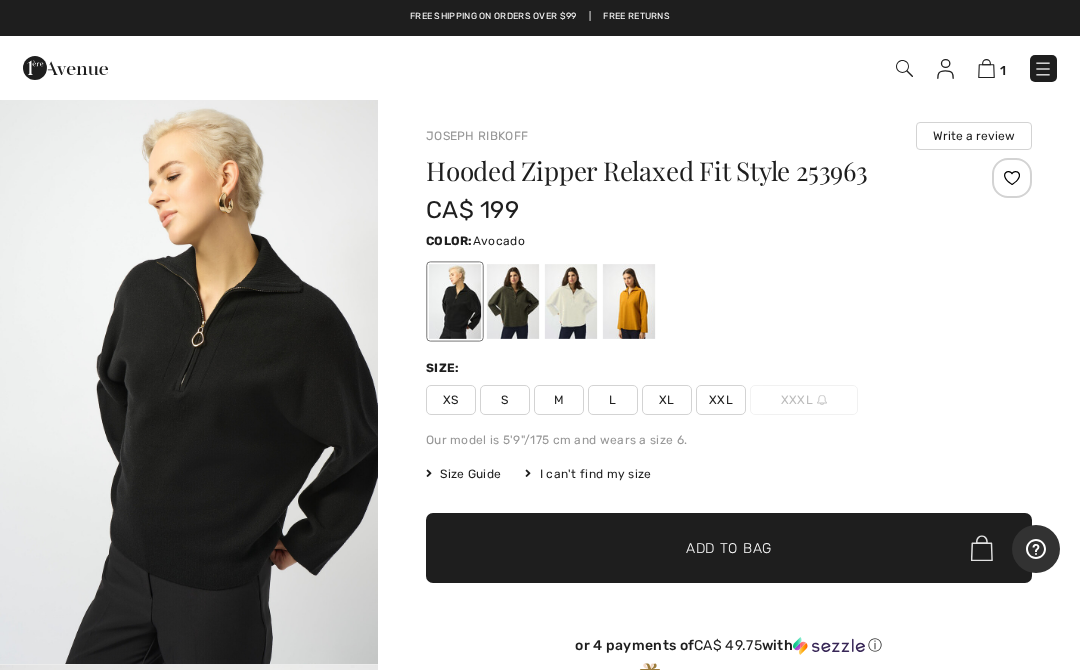 click at bounding box center [513, 301] 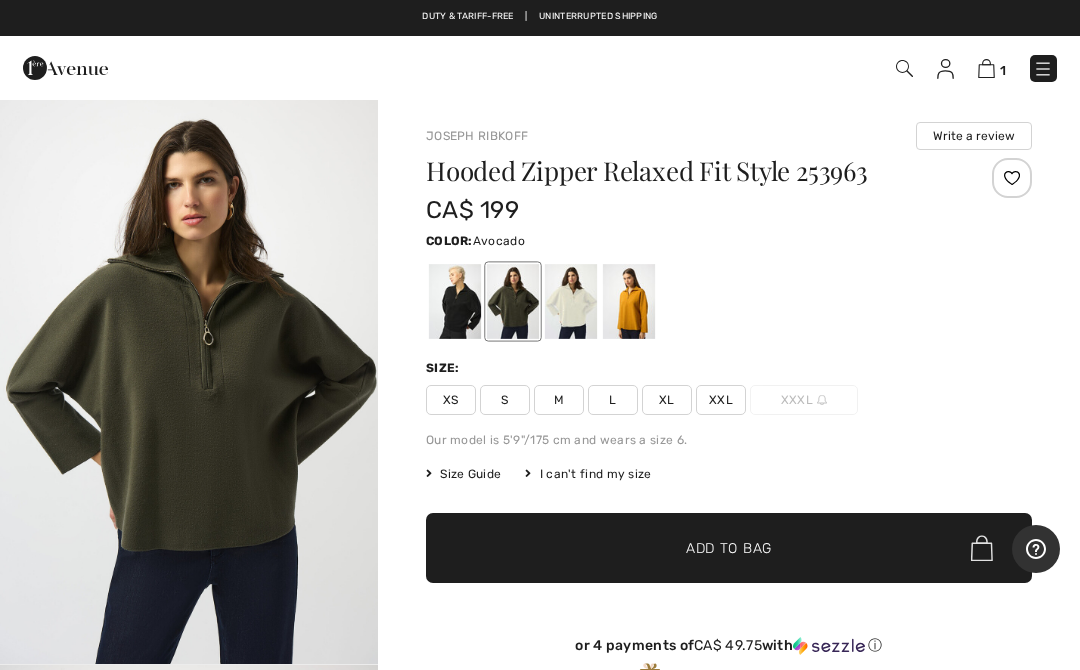 click on "M" at bounding box center (559, 400) 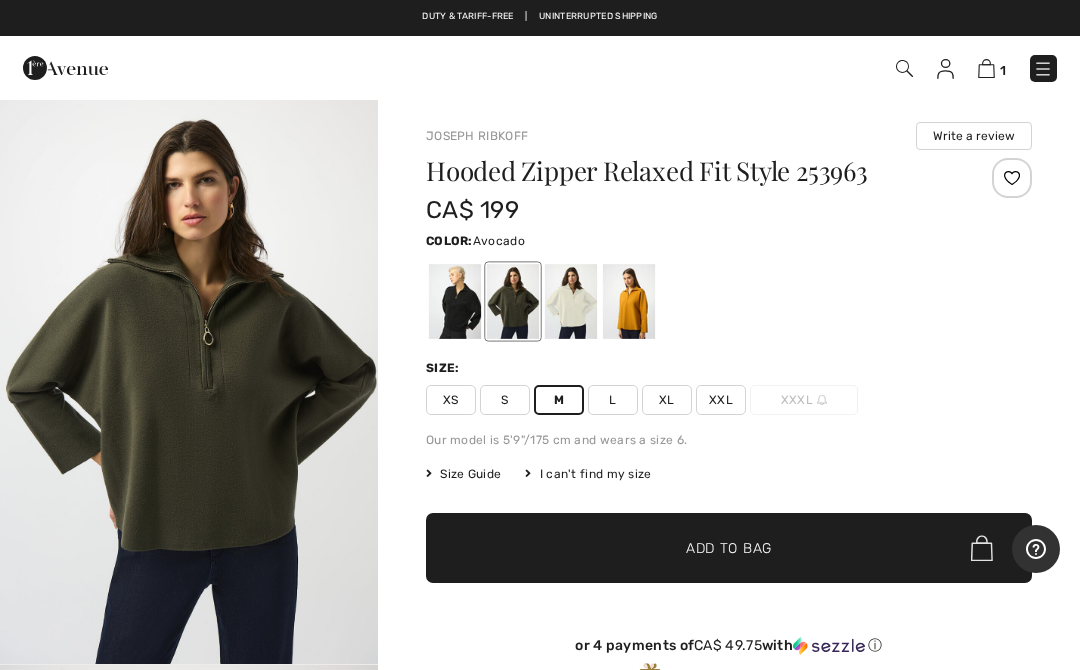 click on "Size Guide" at bounding box center (463, 474) 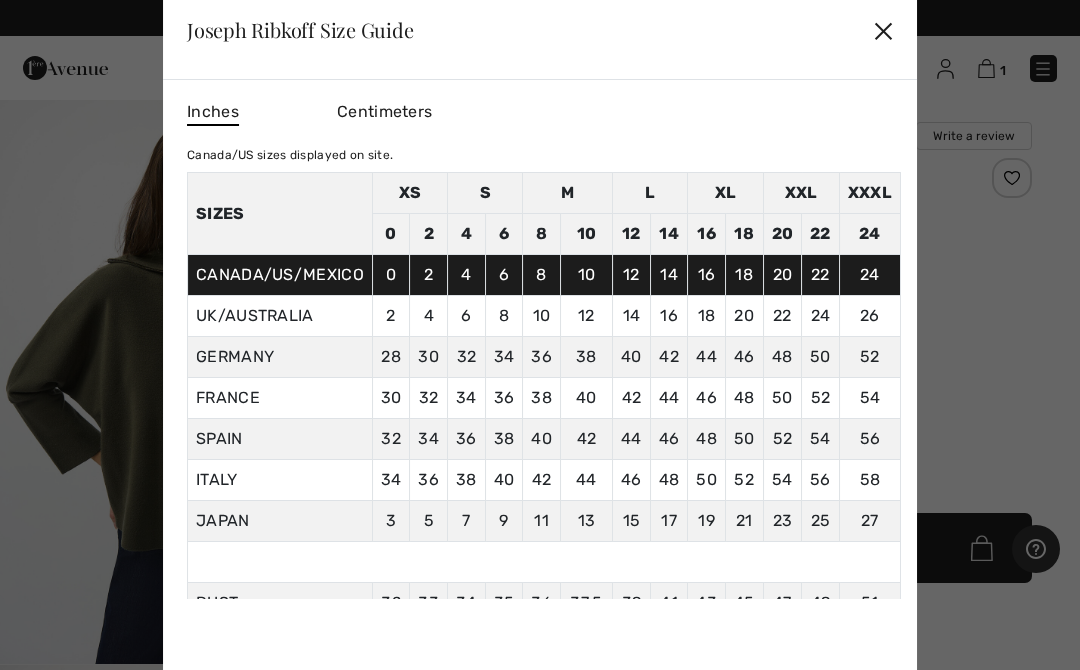 click on "44" at bounding box center (586, 480) 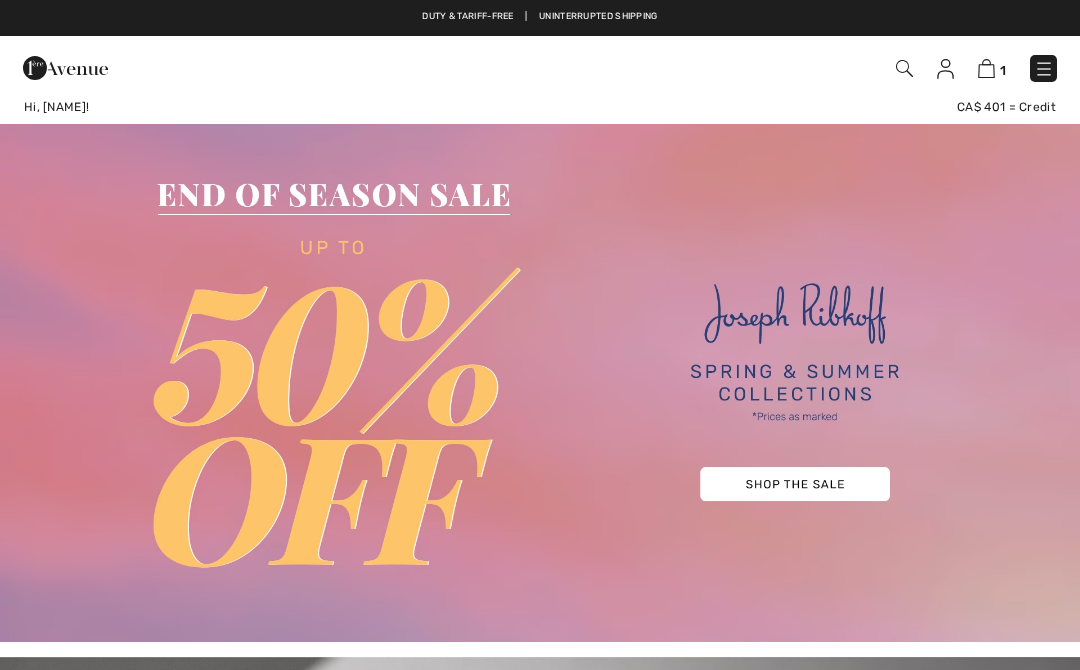 scroll, scrollTop: 0, scrollLeft: 0, axis: both 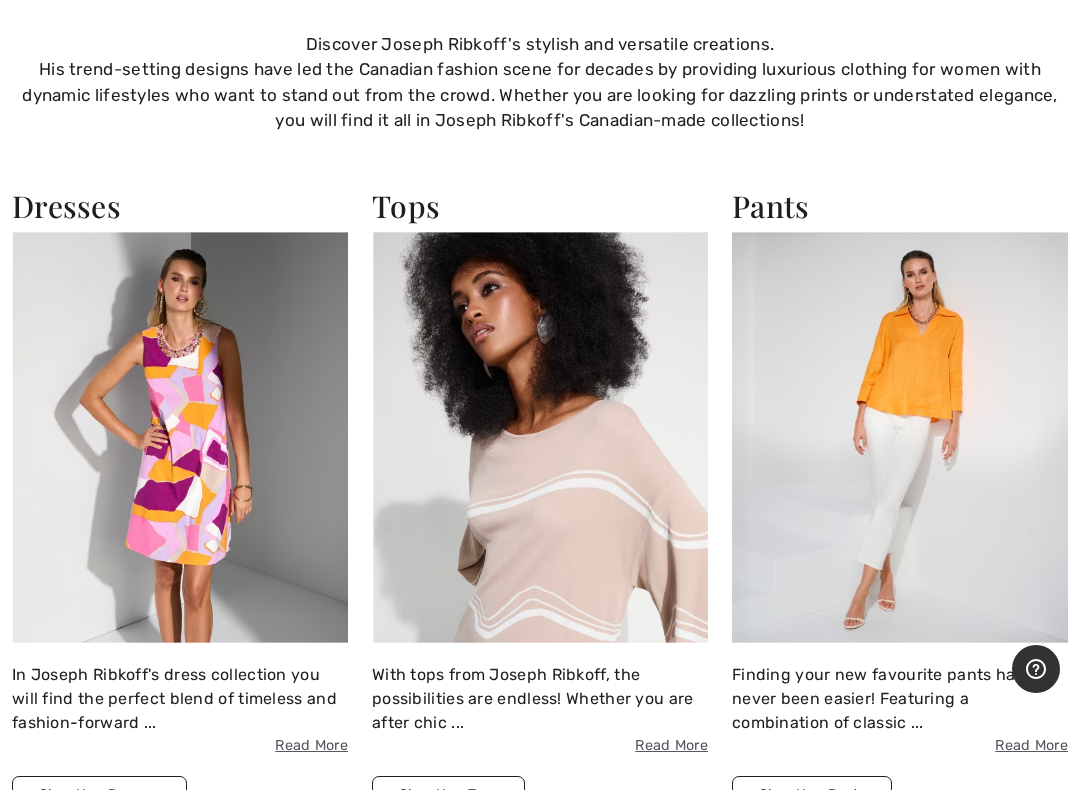 click at bounding box center [540, 437] 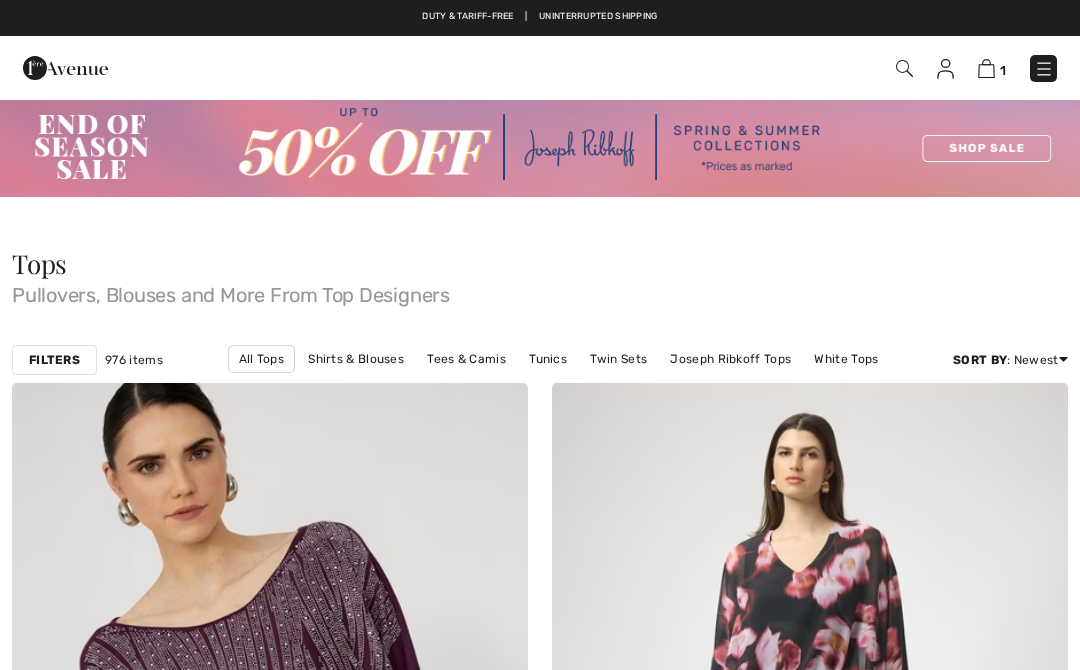 scroll, scrollTop: 0, scrollLeft: 0, axis: both 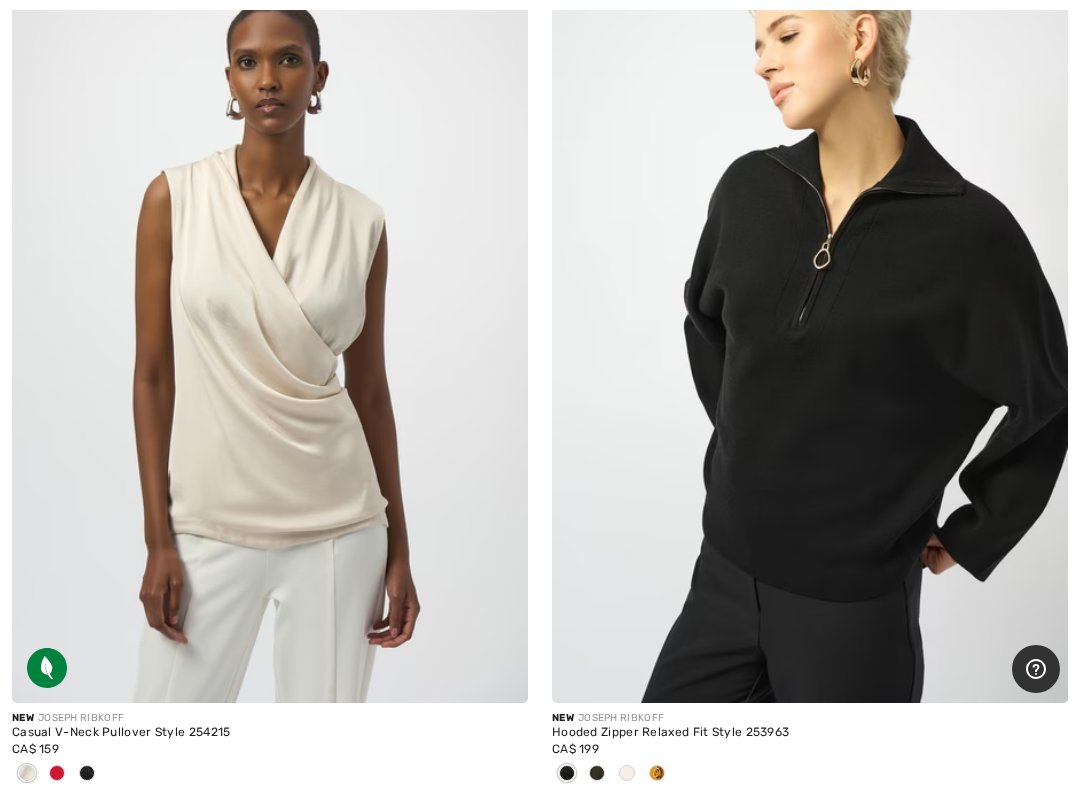 click at bounding box center [810, 316] 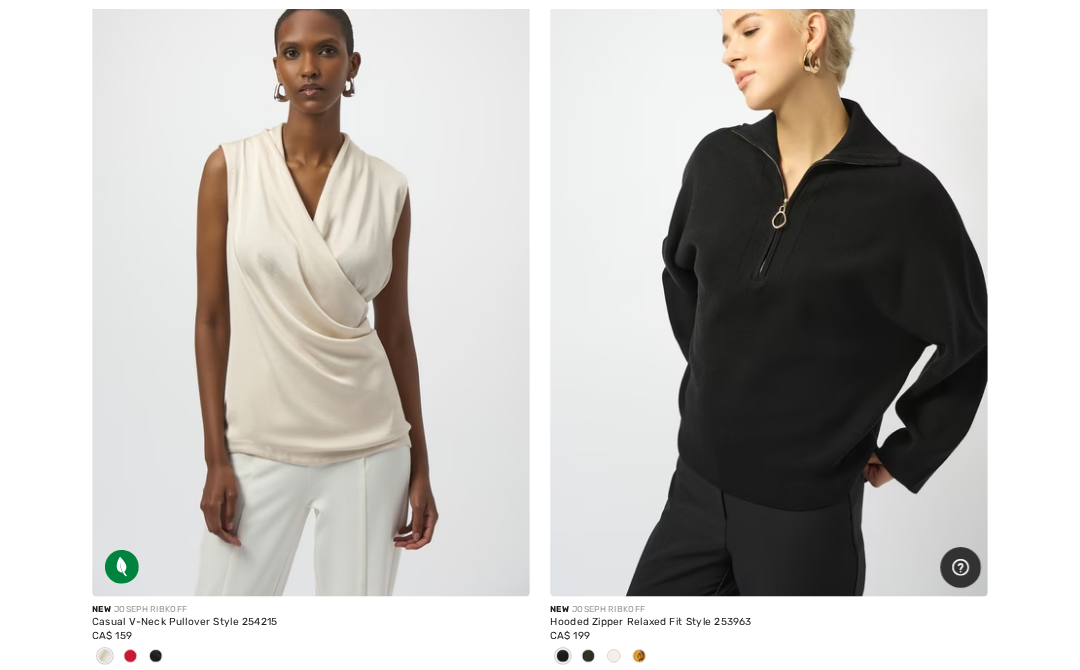 scroll, scrollTop: 4815, scrollLeft: 0, axis: vertical 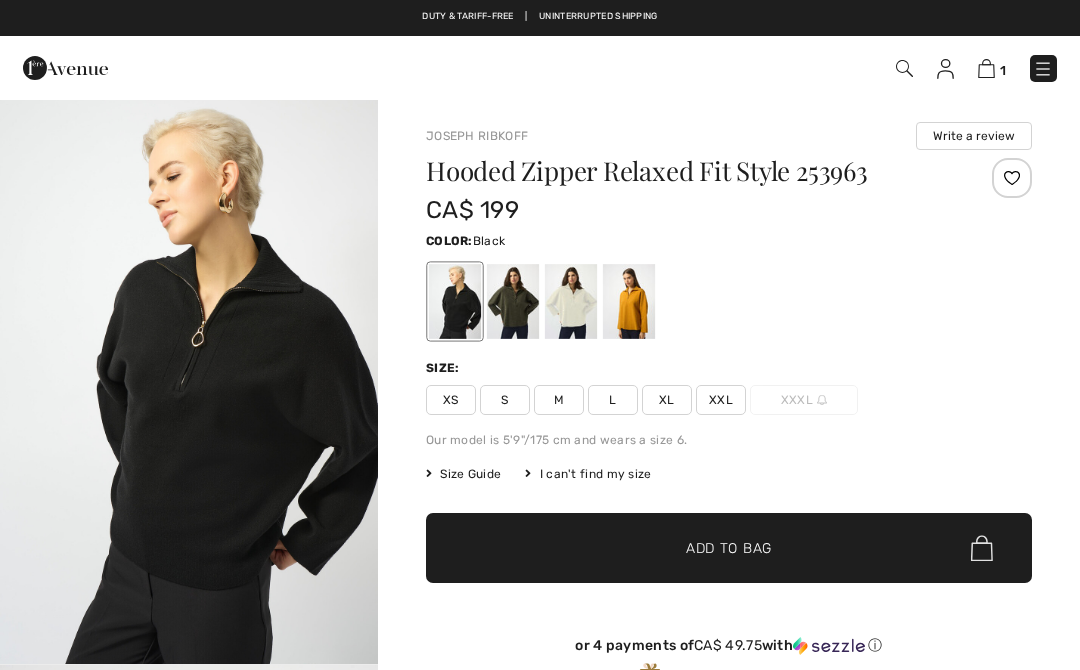 checkbox on "true" 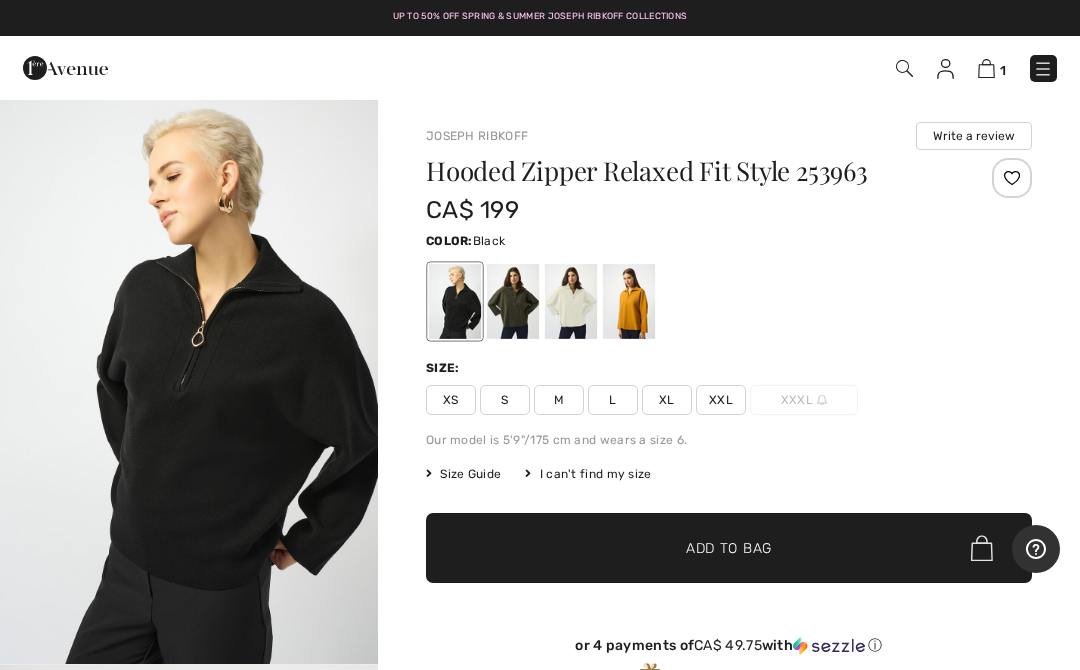 click on "1" at bounding box center (992, 68) 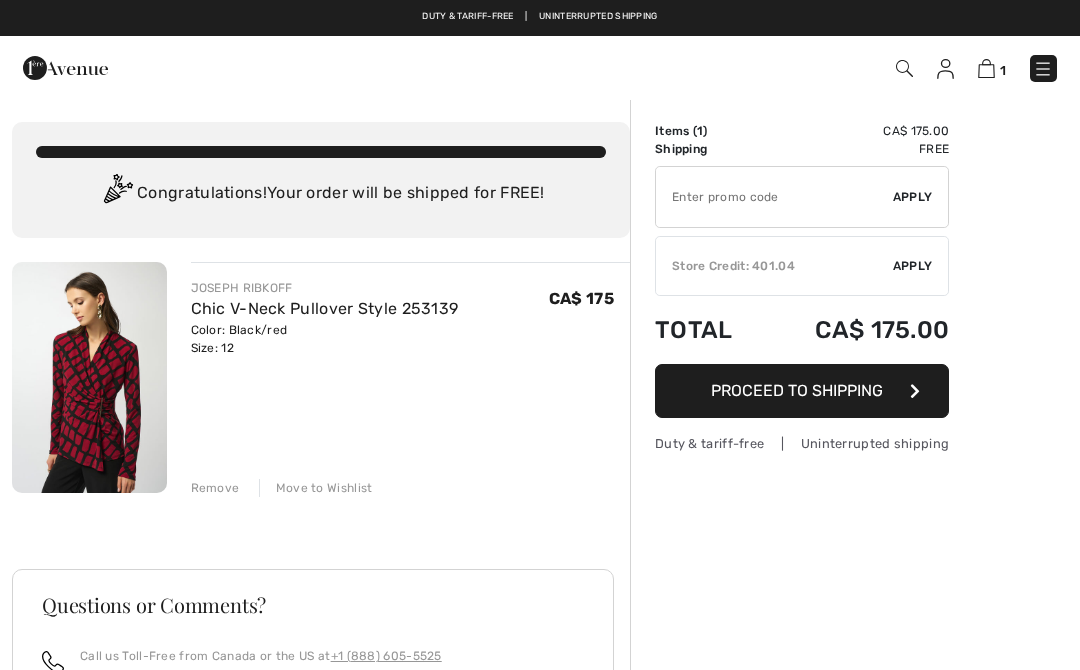 scroll, scrollTop: 0, scrollLeft: 0, axis: both 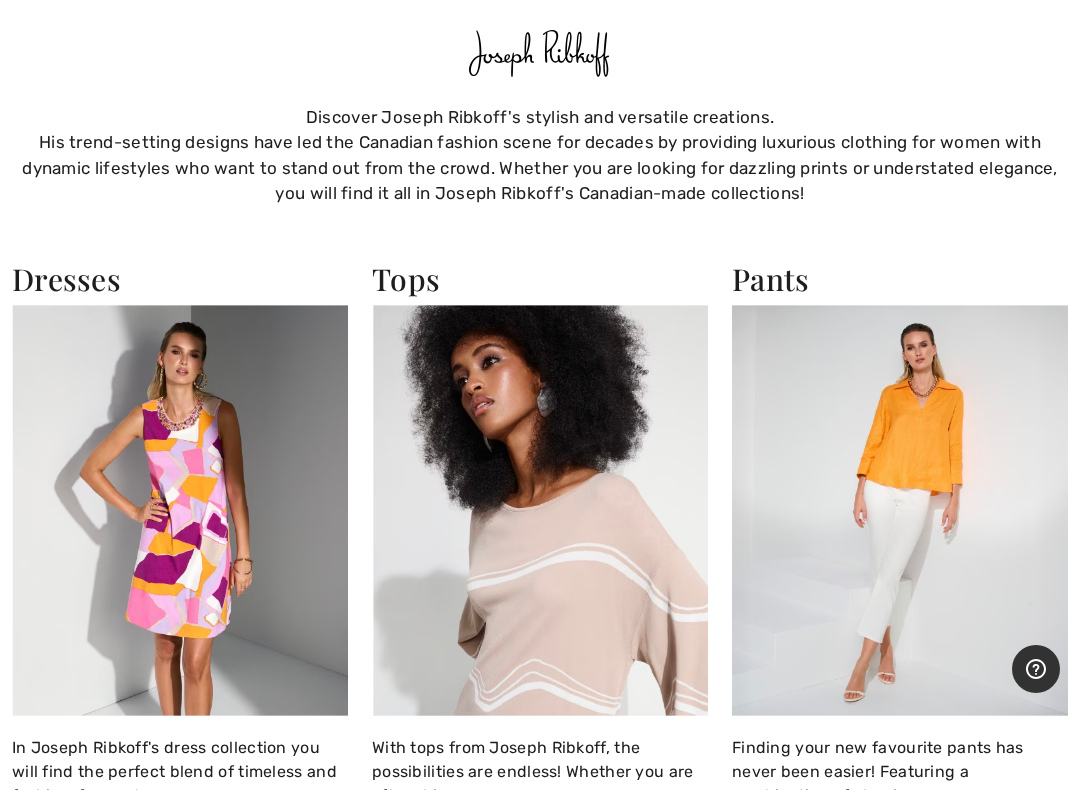 click at bounding box center (540, 510) 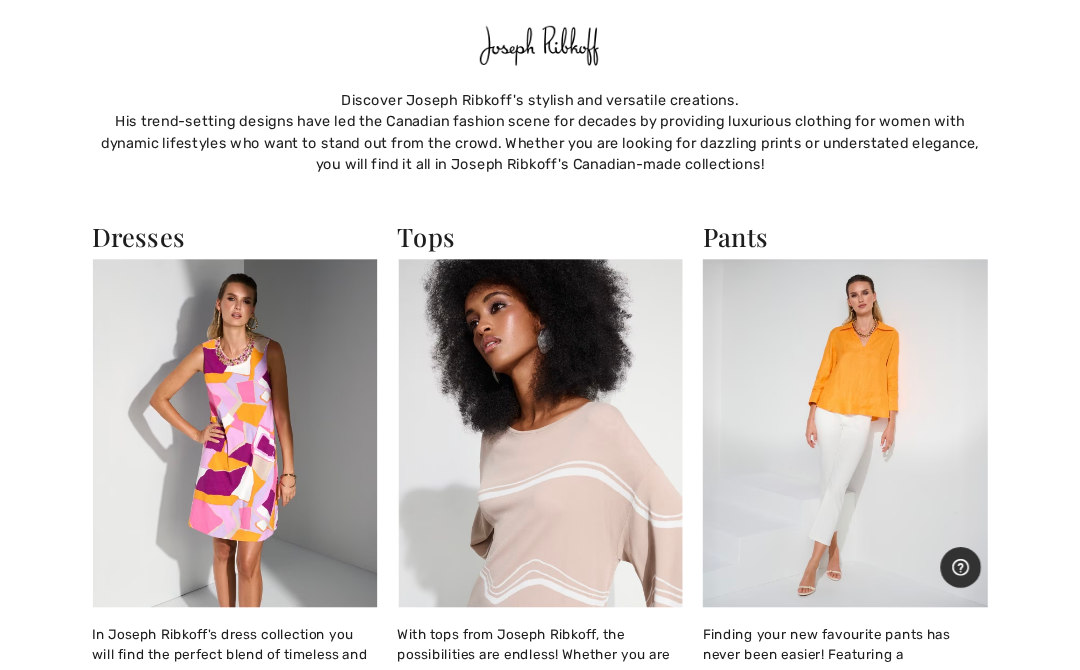 scroll, scrollTop: 1260, scrollLeft: 0, axis: vertical 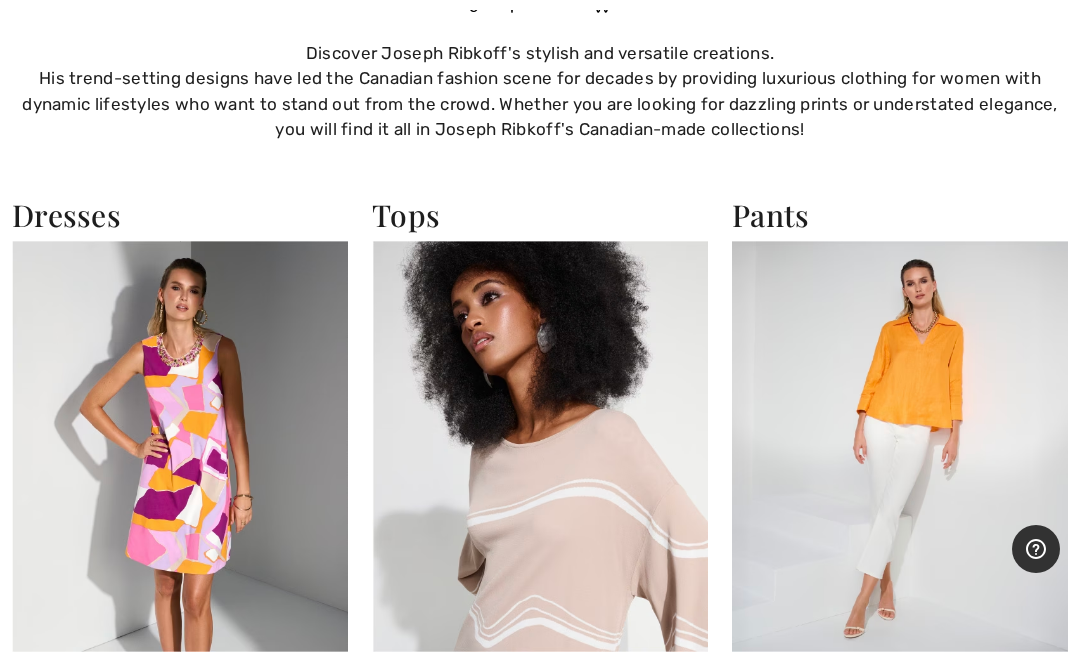 click at bounding box center (540, 446) 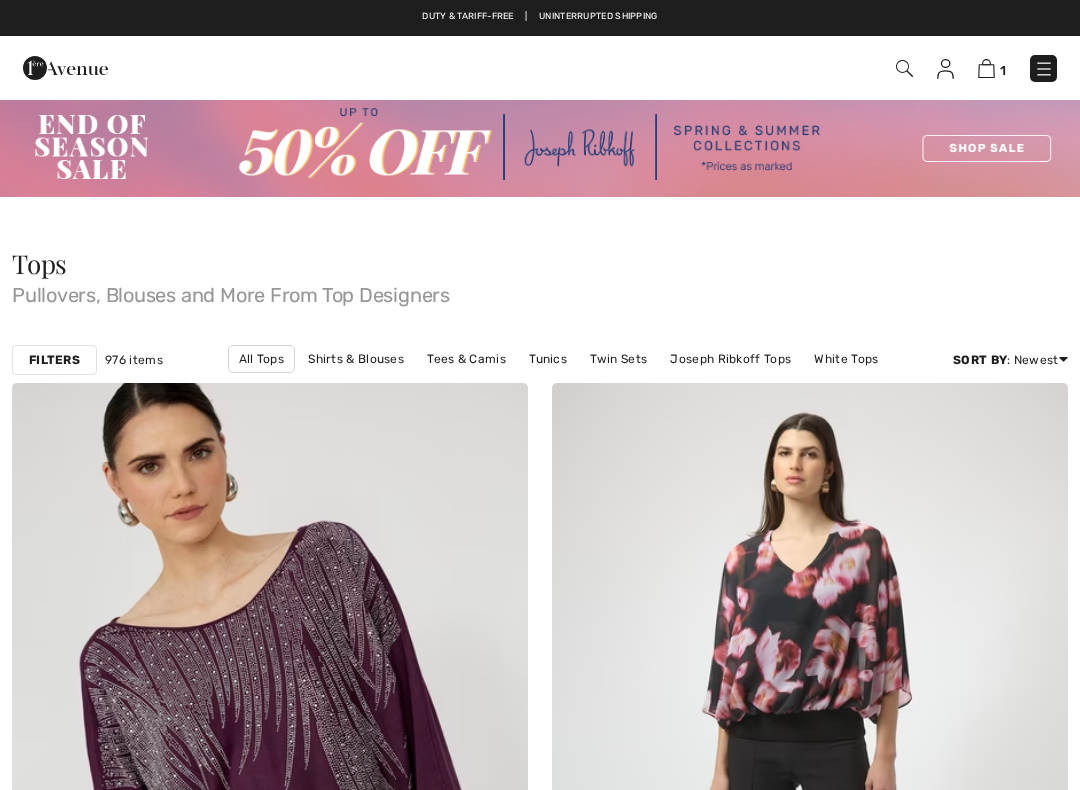 checkbox on "true" 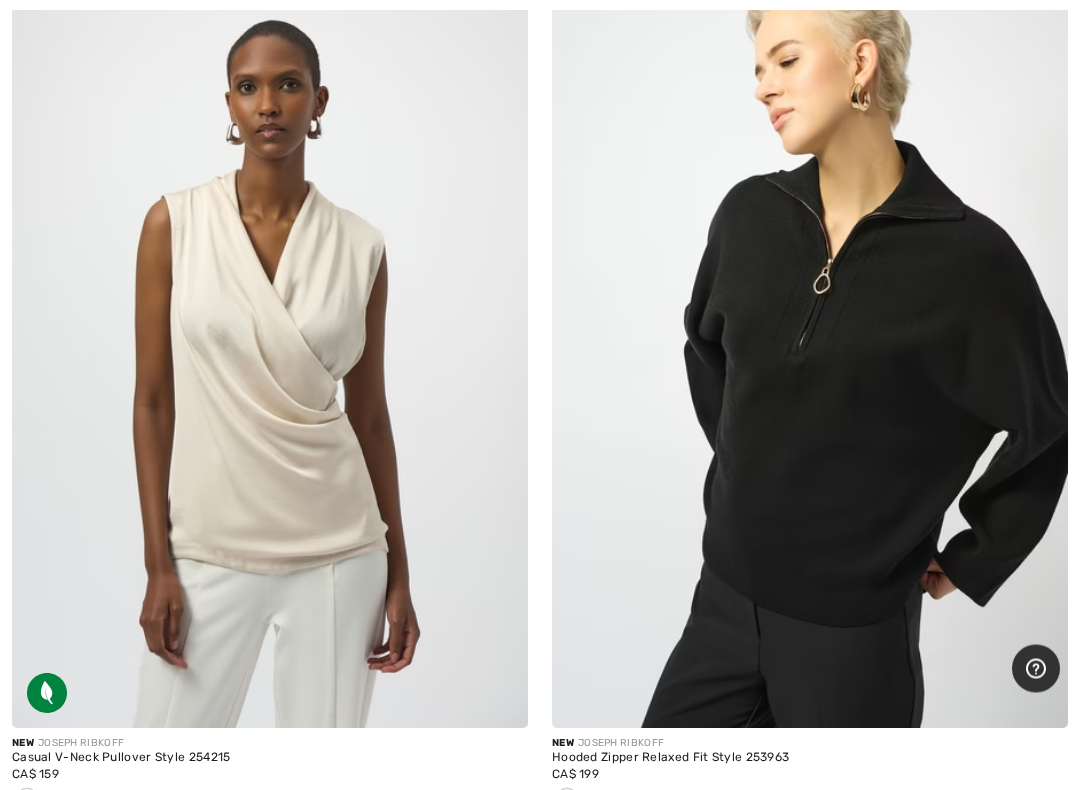 scroll, scrollTop: 4726, scrollLeft: 0, axis: vertical 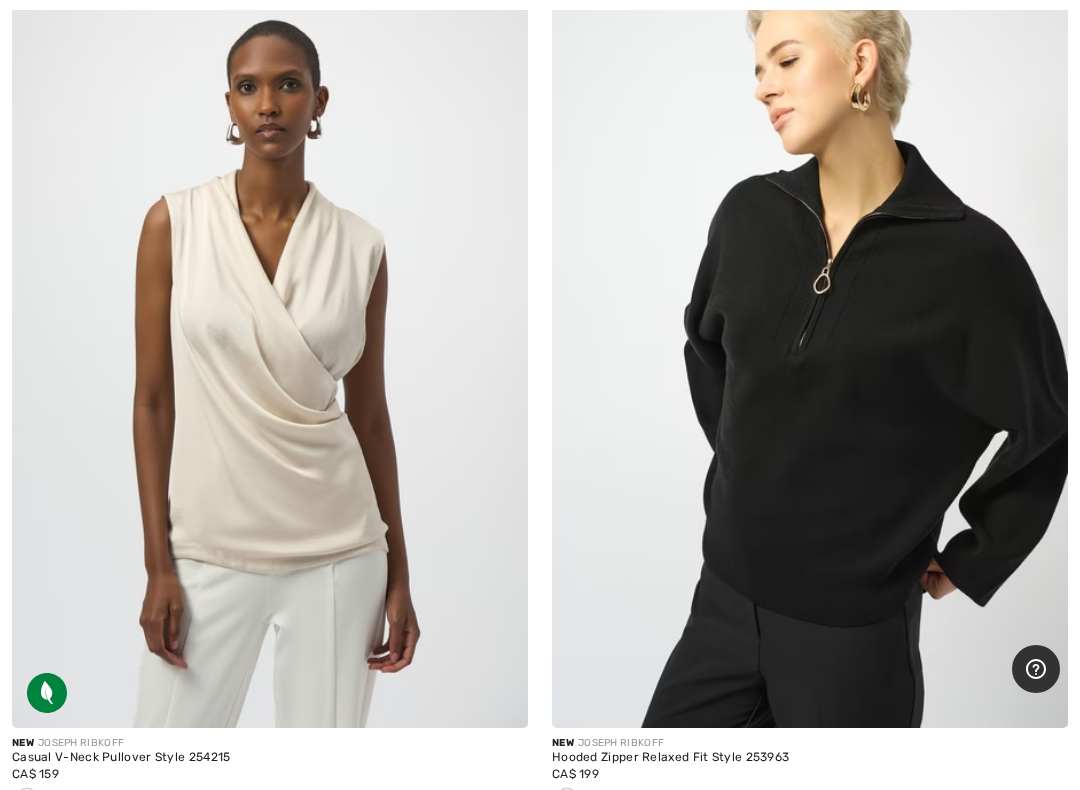 click at bounding box center [810, 341] 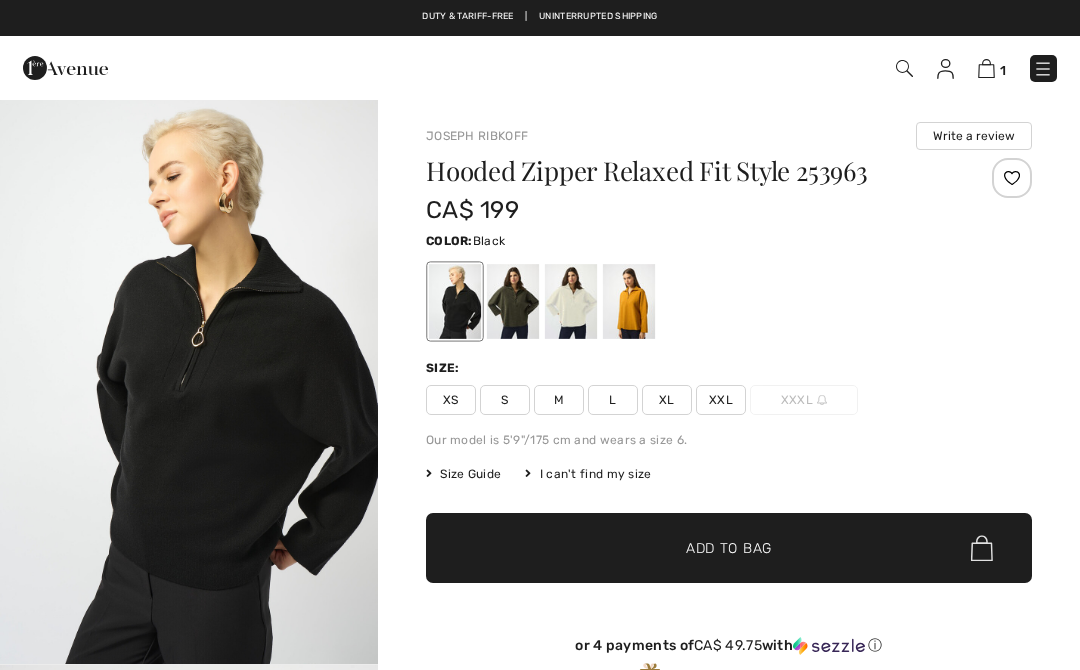 checkbox on "true" 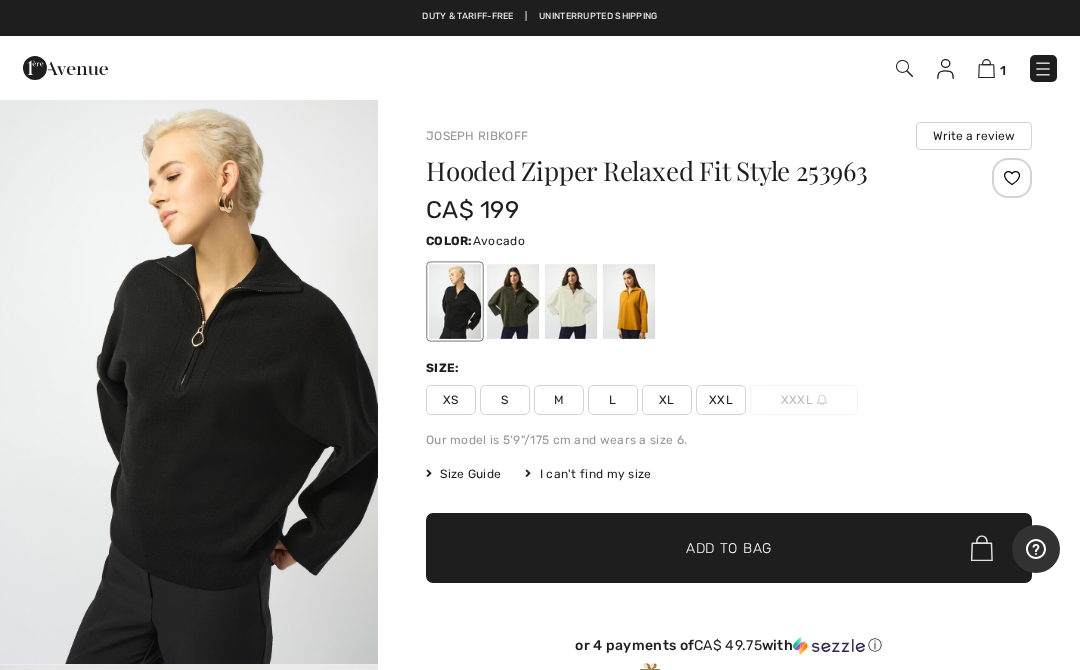 click at bounding box center [513, 301] 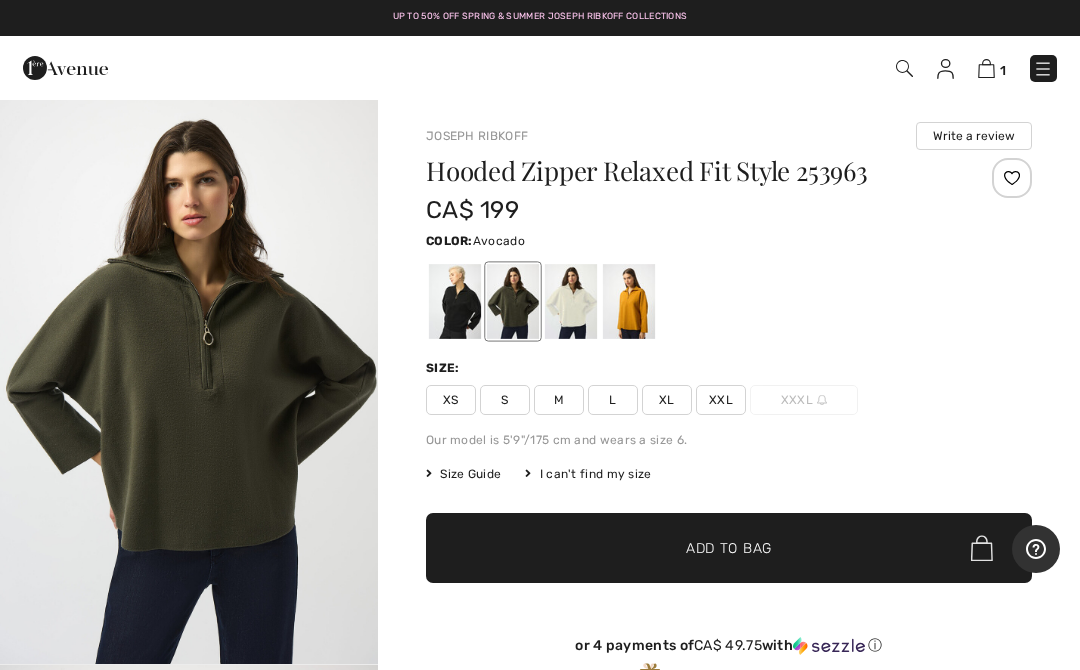 click on "M" at bounding box center (559, 400) 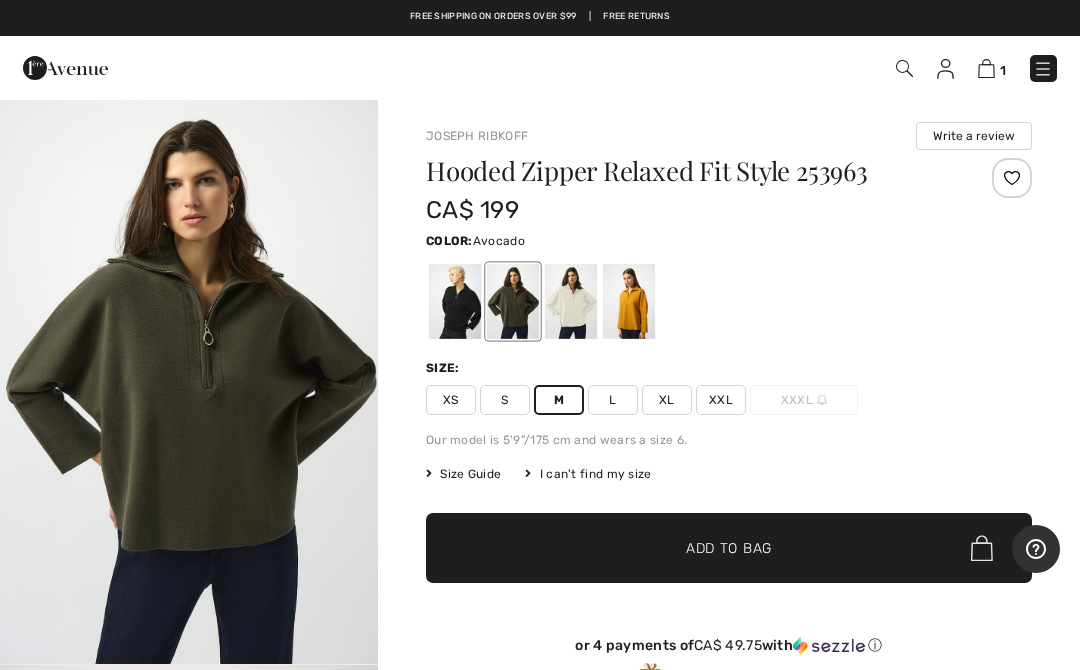 click on "Add to Bag" at bounding box center [729, 548] 